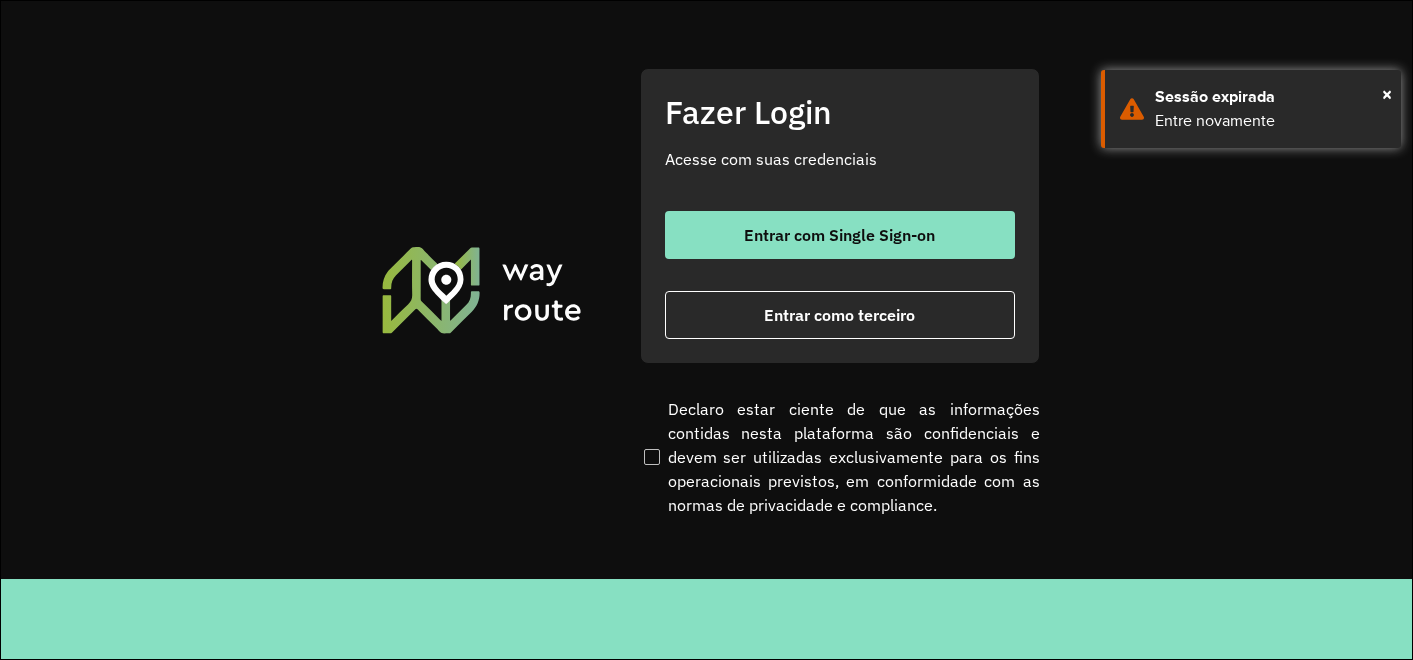 scroll, scrollTop: 0, scrollLeft: 0, axis: both 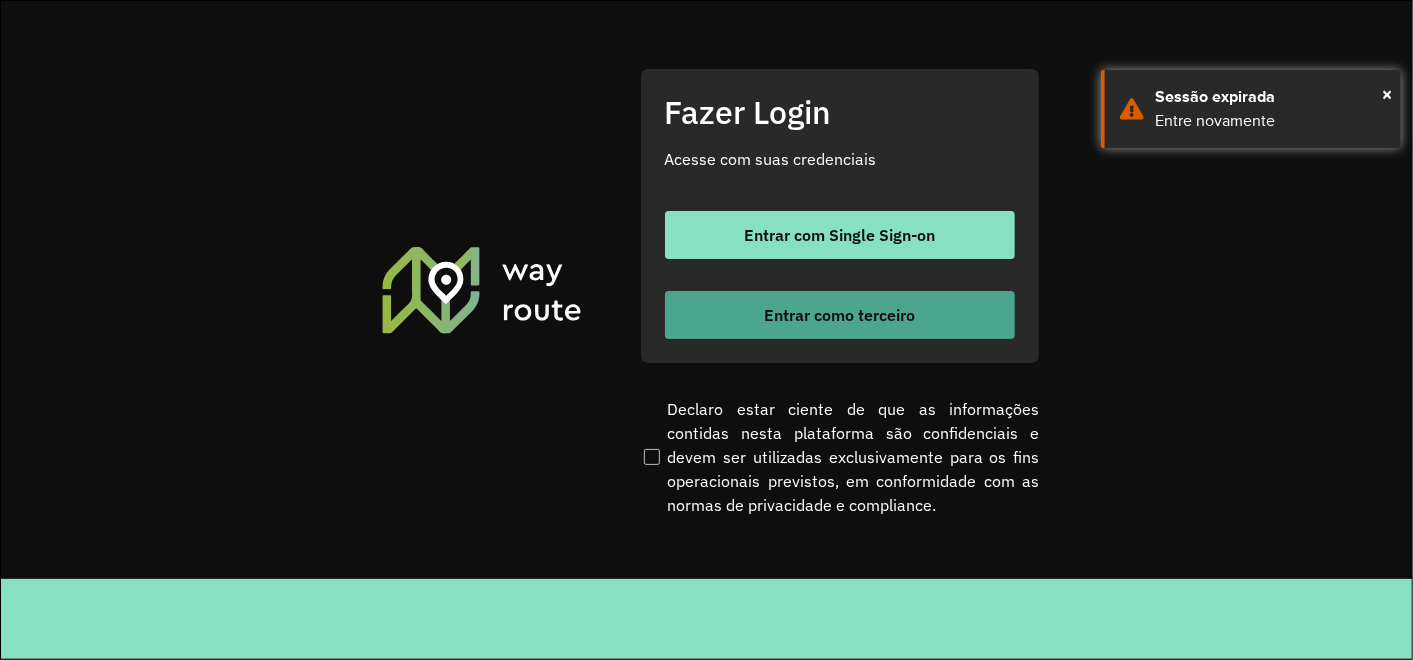 click on "Entrar como terceiro" at bounding box center [839, 315] 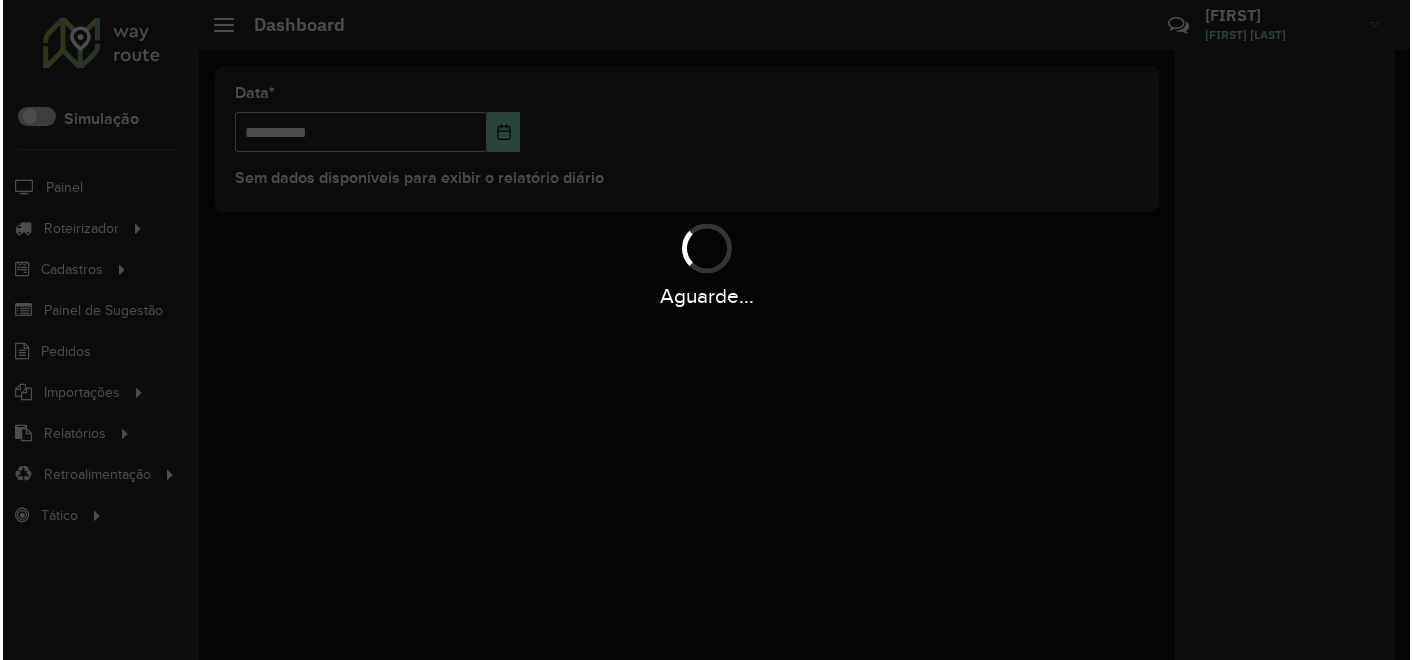 scroll, scrollTop: 0, scrollLeft: 0, axis: both 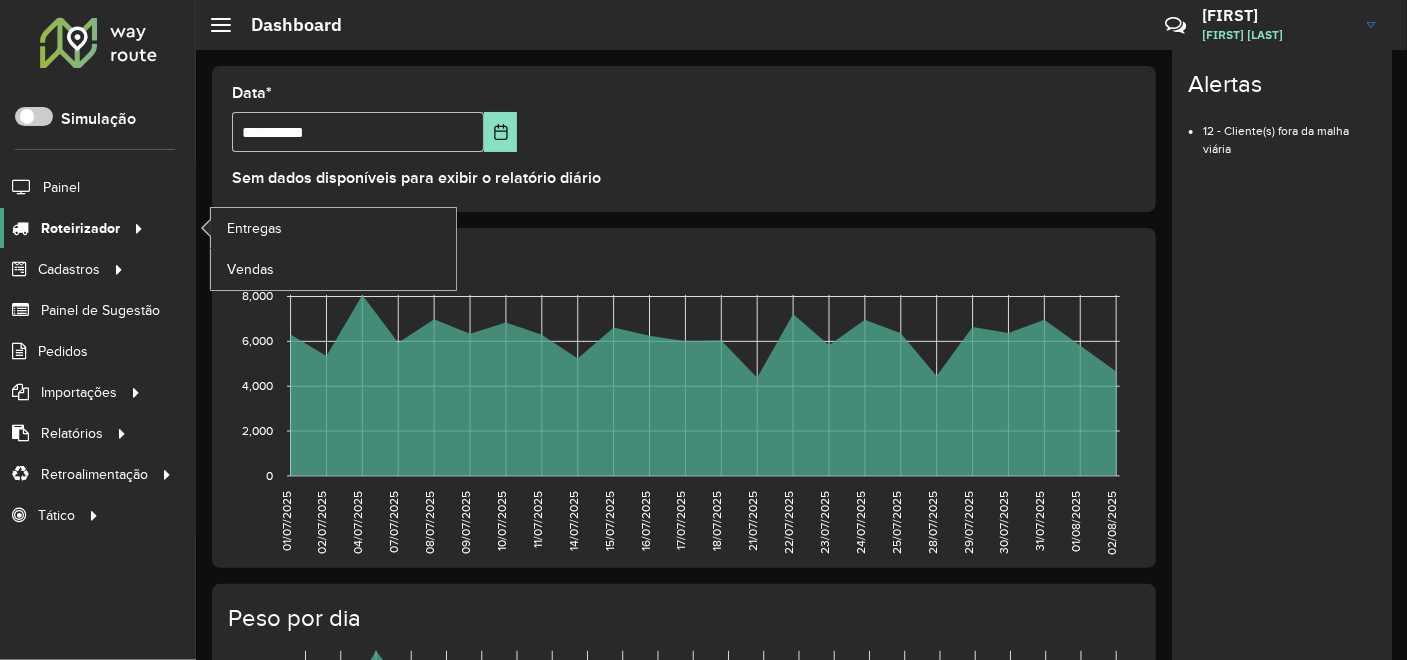 click on "Roteirizador" 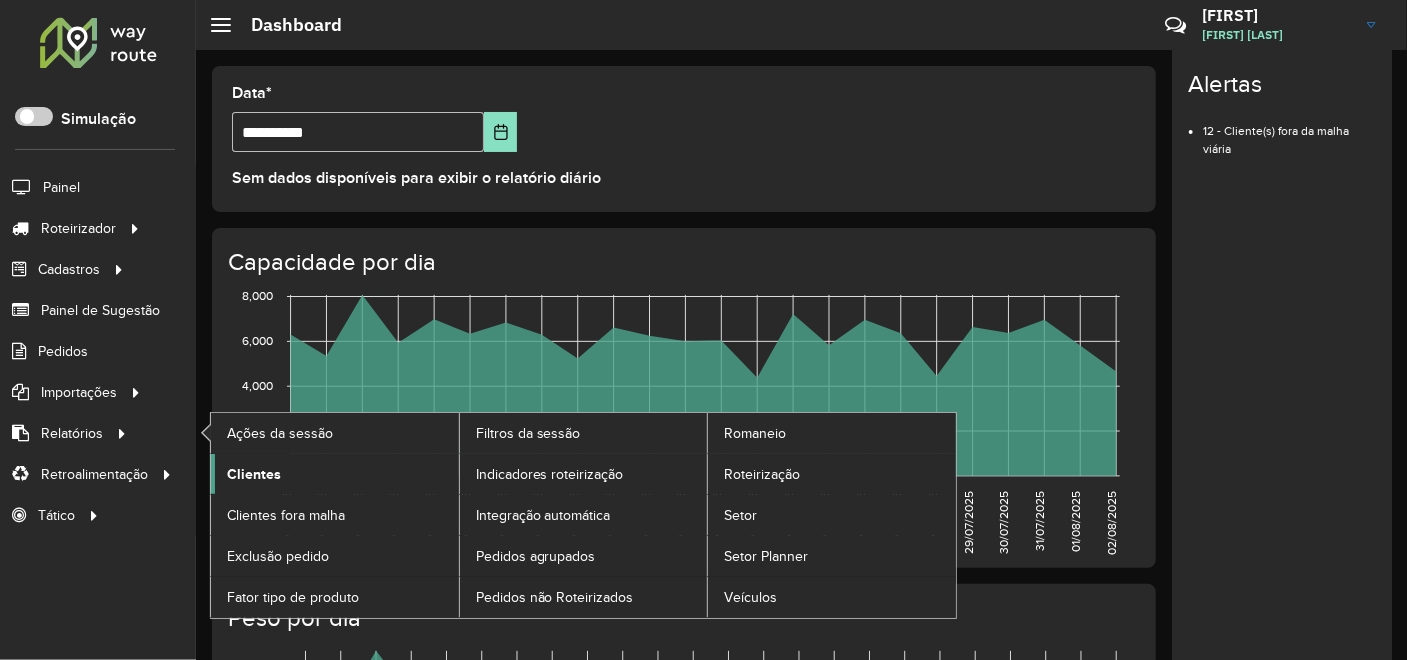 click on "Clientes" 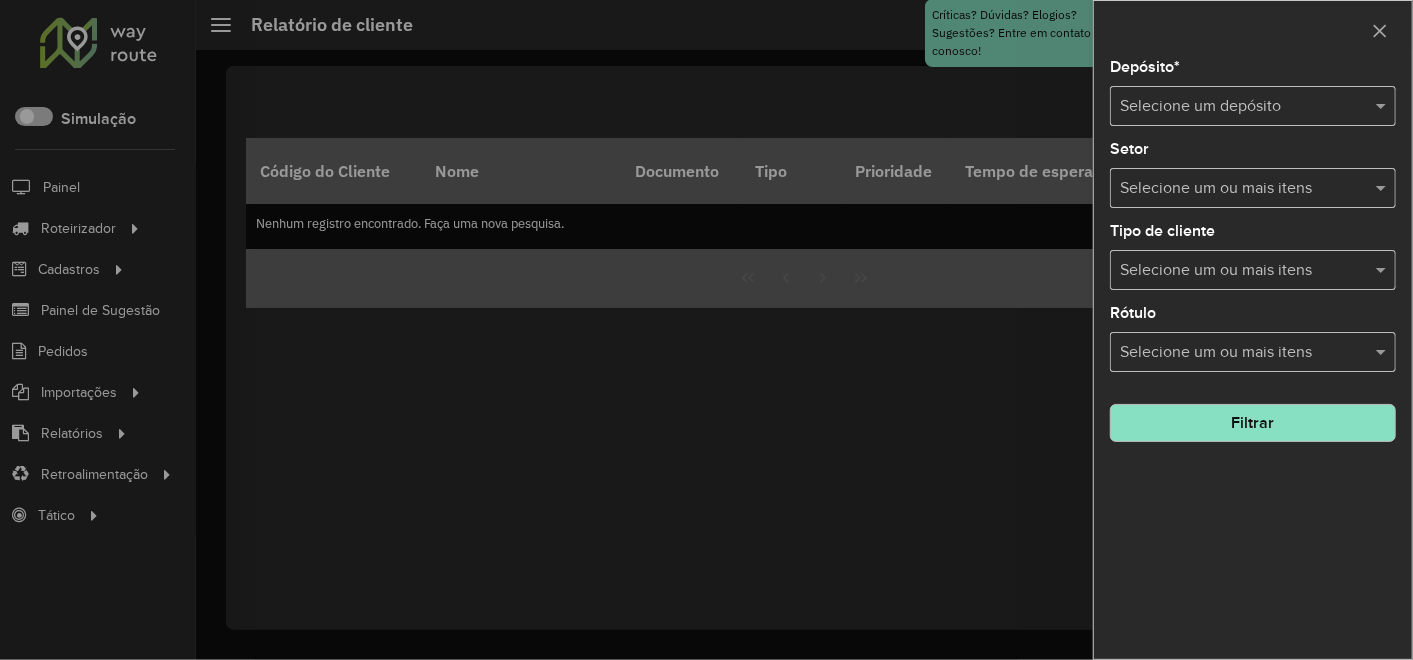 click at bounding box center (1233, 107) 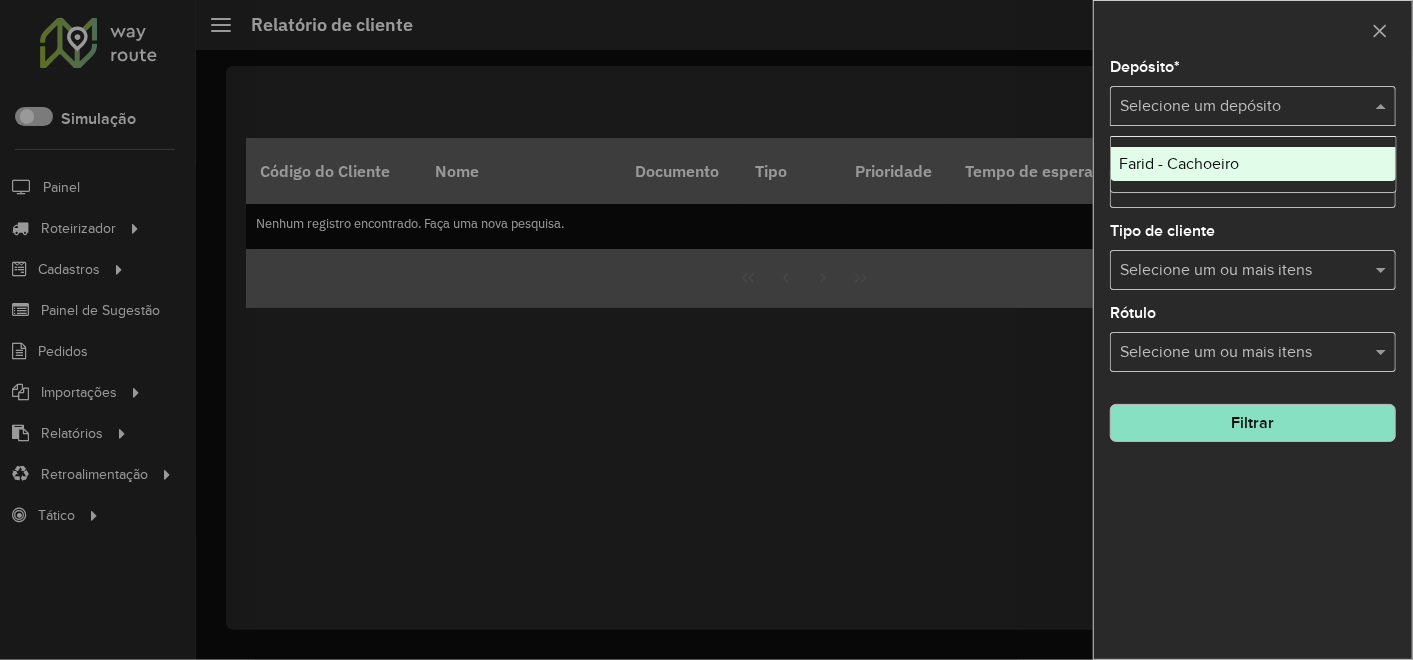 click on "Farid - Cachoeiro" at bounding box center [1179, 163] 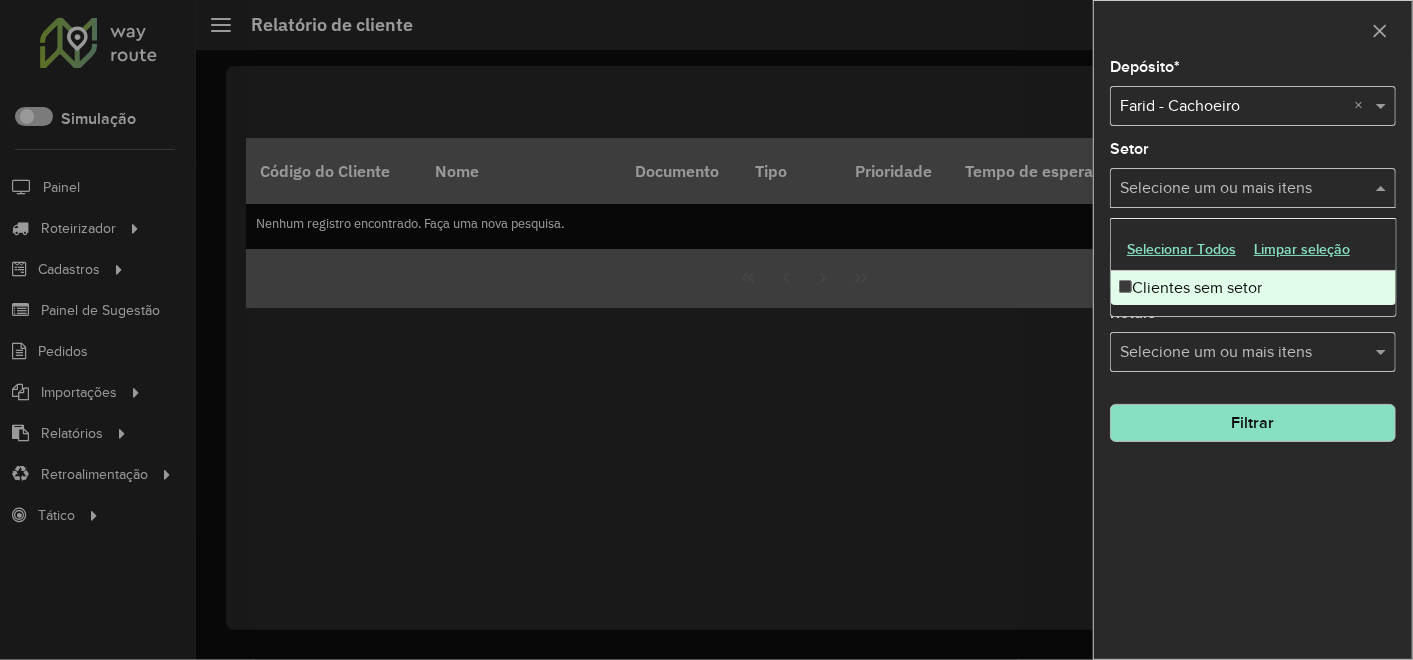 click on "Selecione um ou mais itens" at bounding box center (1253, 188) 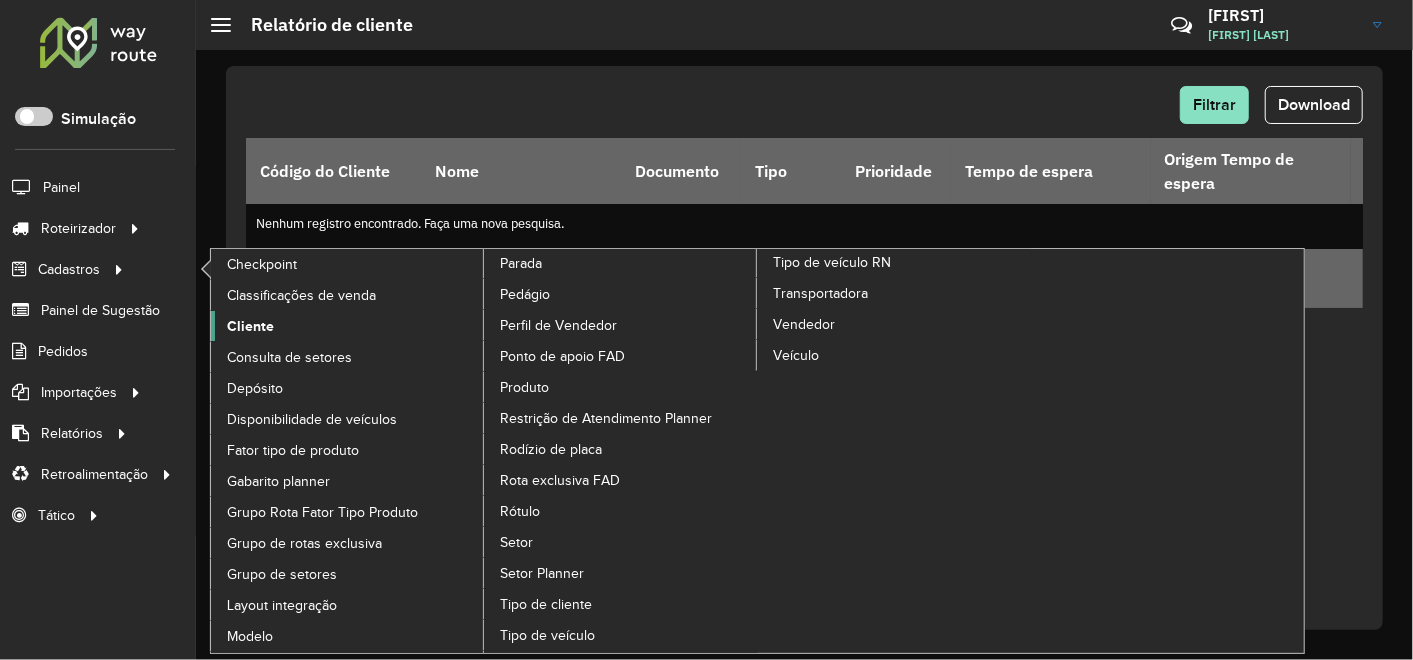 click on "Cliente" 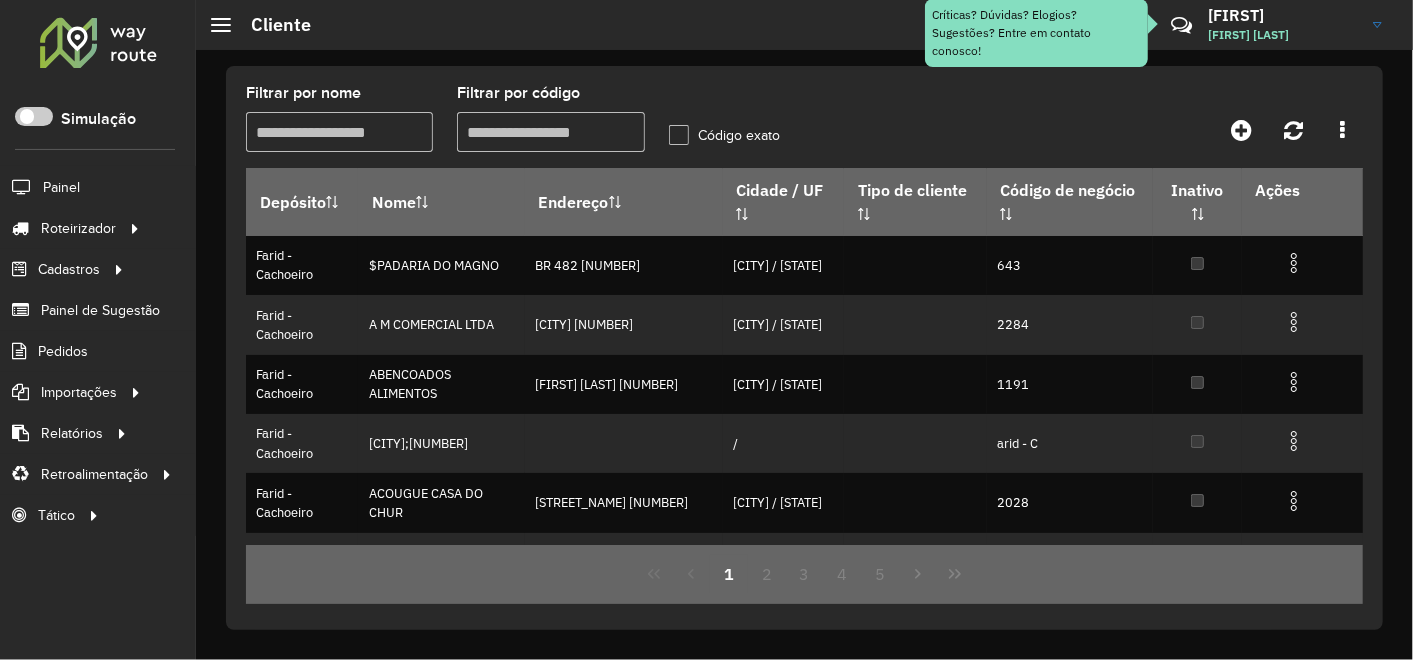 click on "Filtrar por código" at bounding box center [550, 132] 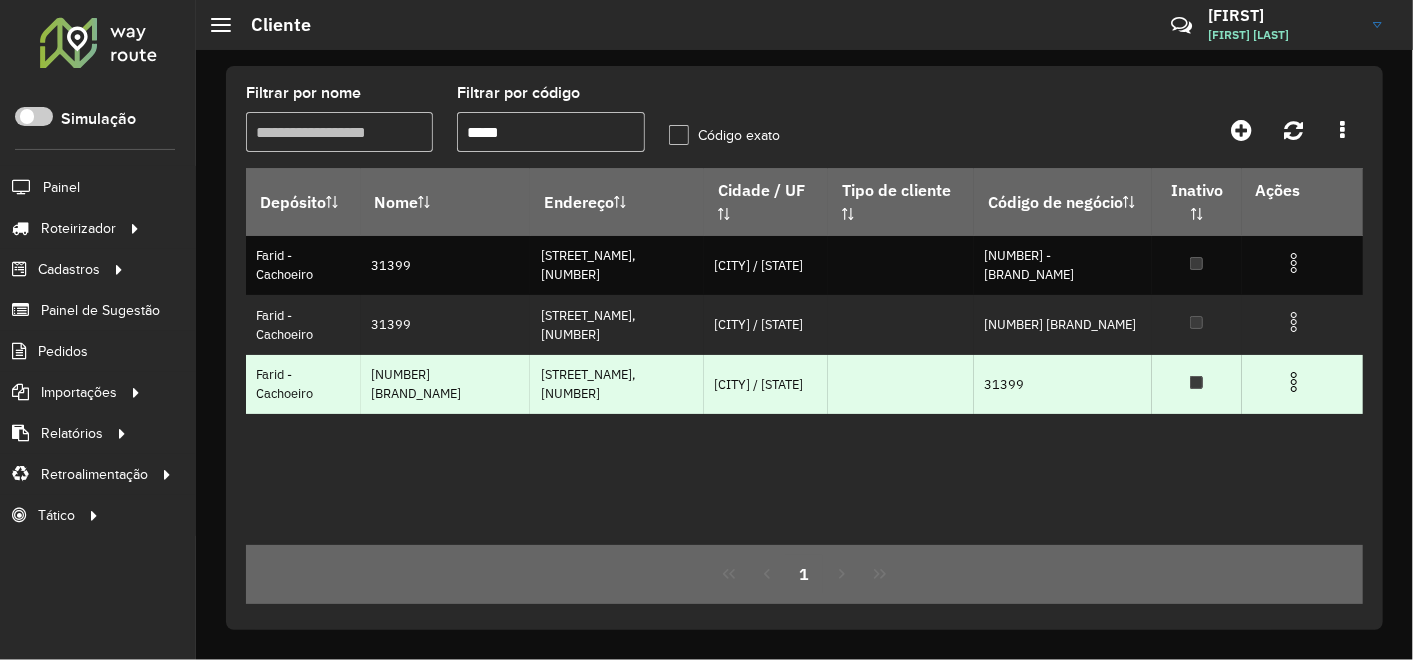 type on "*****" 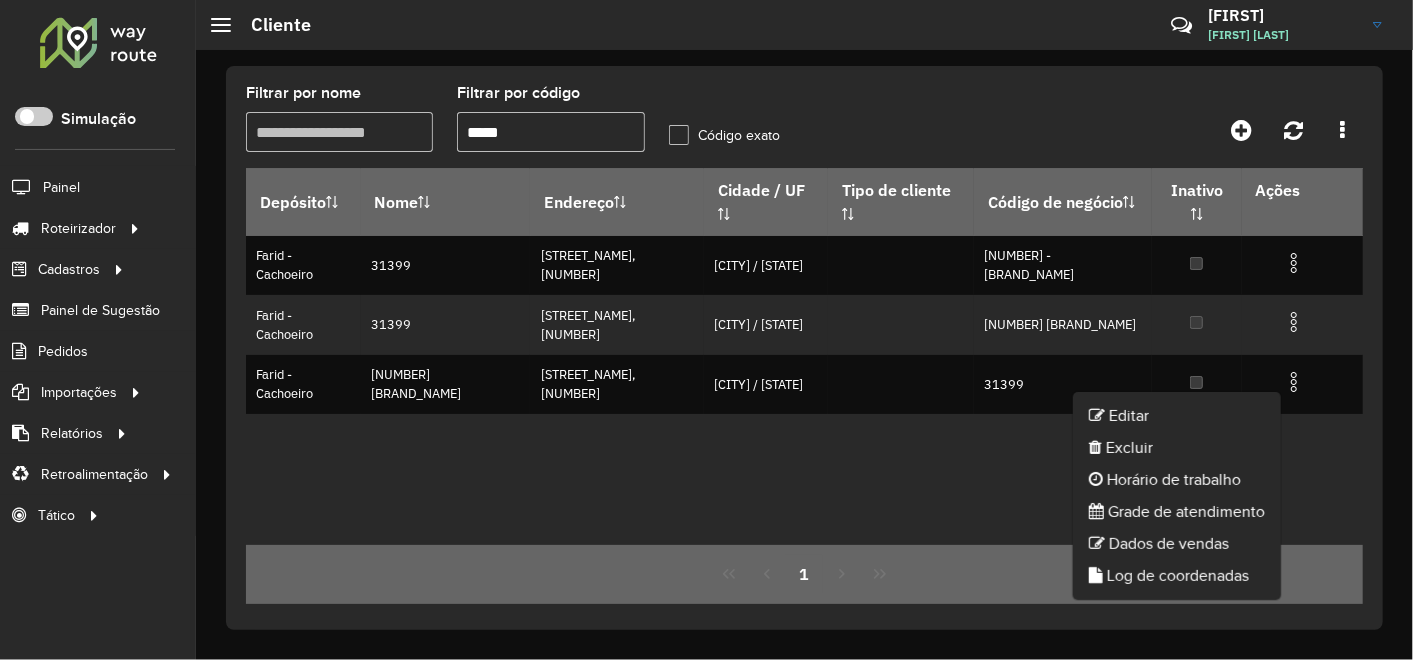 click on "[BRAND_NAME] [FIRST] - [CITY] [NUMBER] [STREET_NAME], [NUMBER] [CITY] / [STATE] [NUMBER] [BRAND_NAME] [FIRST] - [CITY] [NUMBER] [STREET_NAME], [NUMBER] [CITY] / [STATE] [NUMBER] [BRAND_NAME] [CITY] [NUMBER] [BRAND_NAME] [STREET_NAME], [NUMBER] [CITY] / [STATE] [NUMBER]" at bounding box center (804, 356) 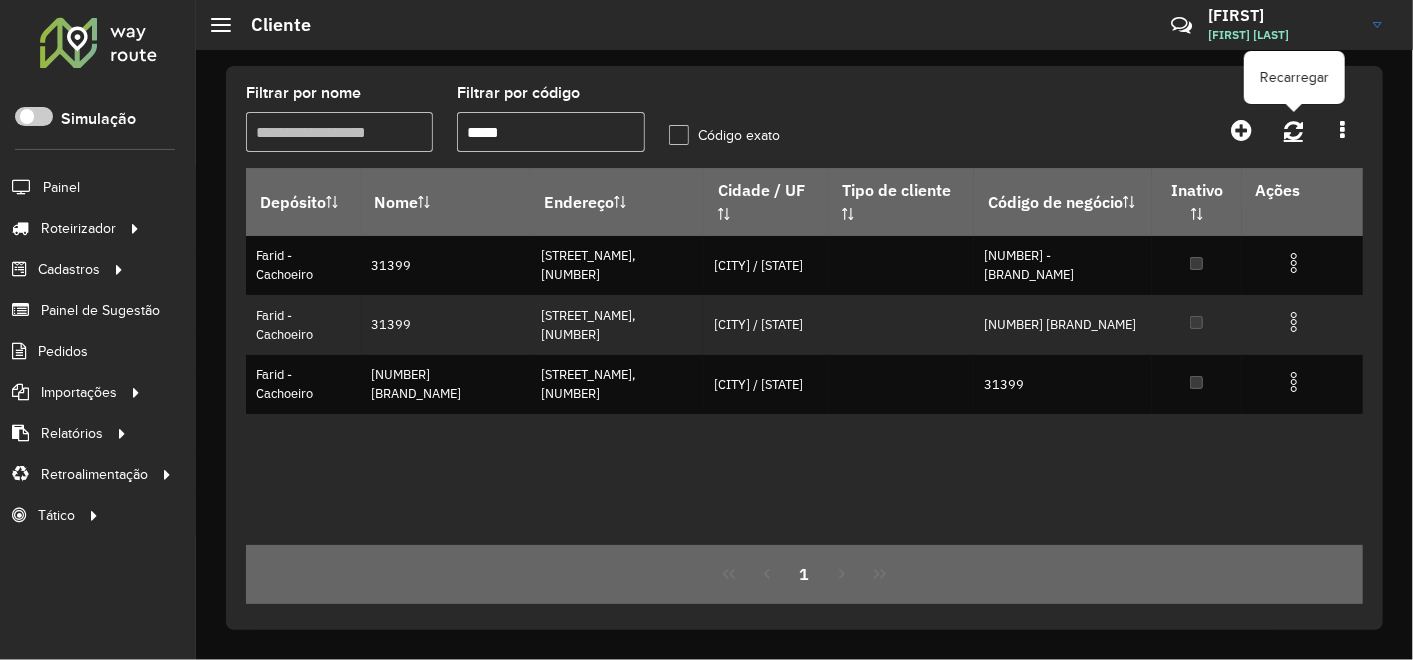 click 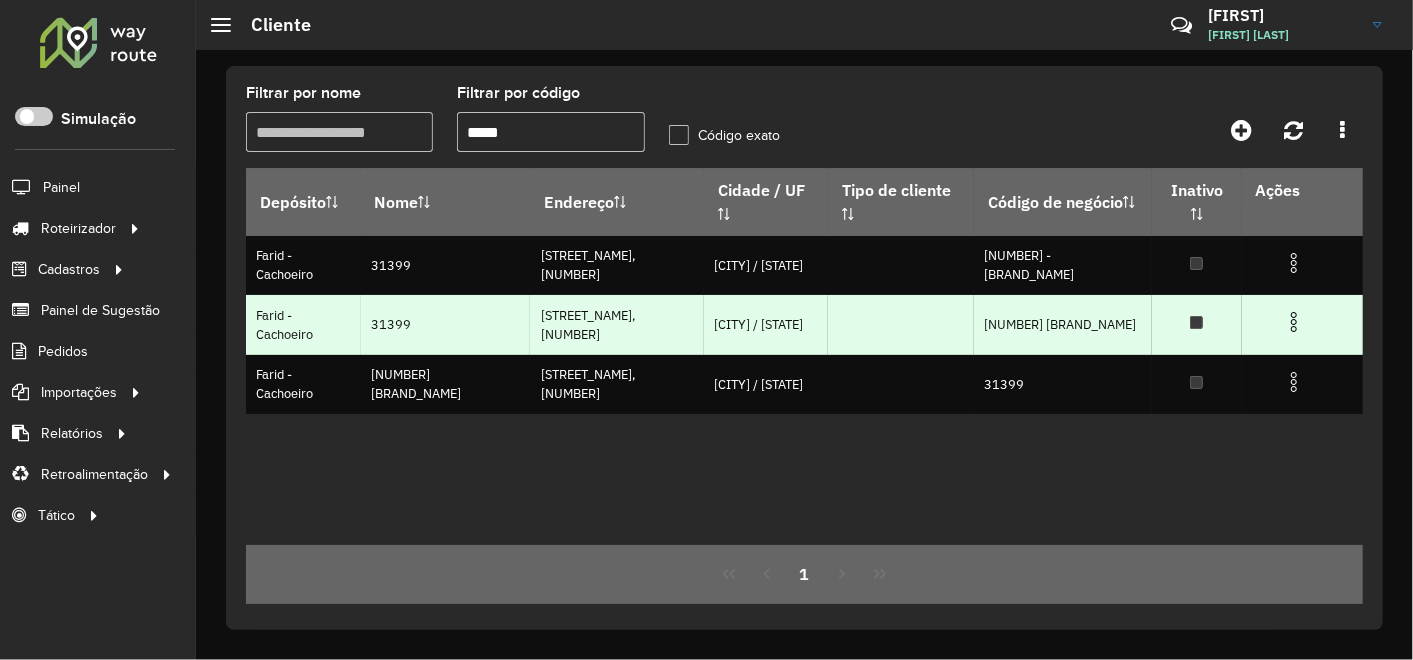 click at bounding box center [1294, 322] 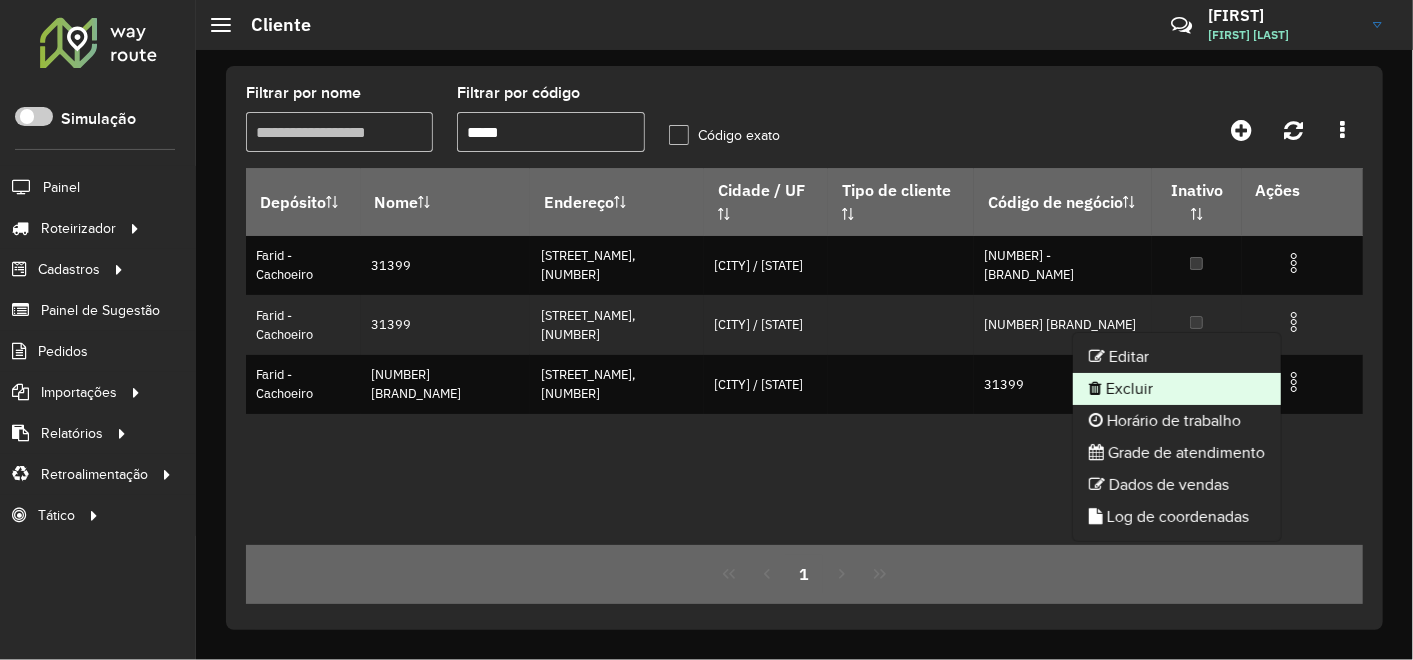 click on "Excluir" 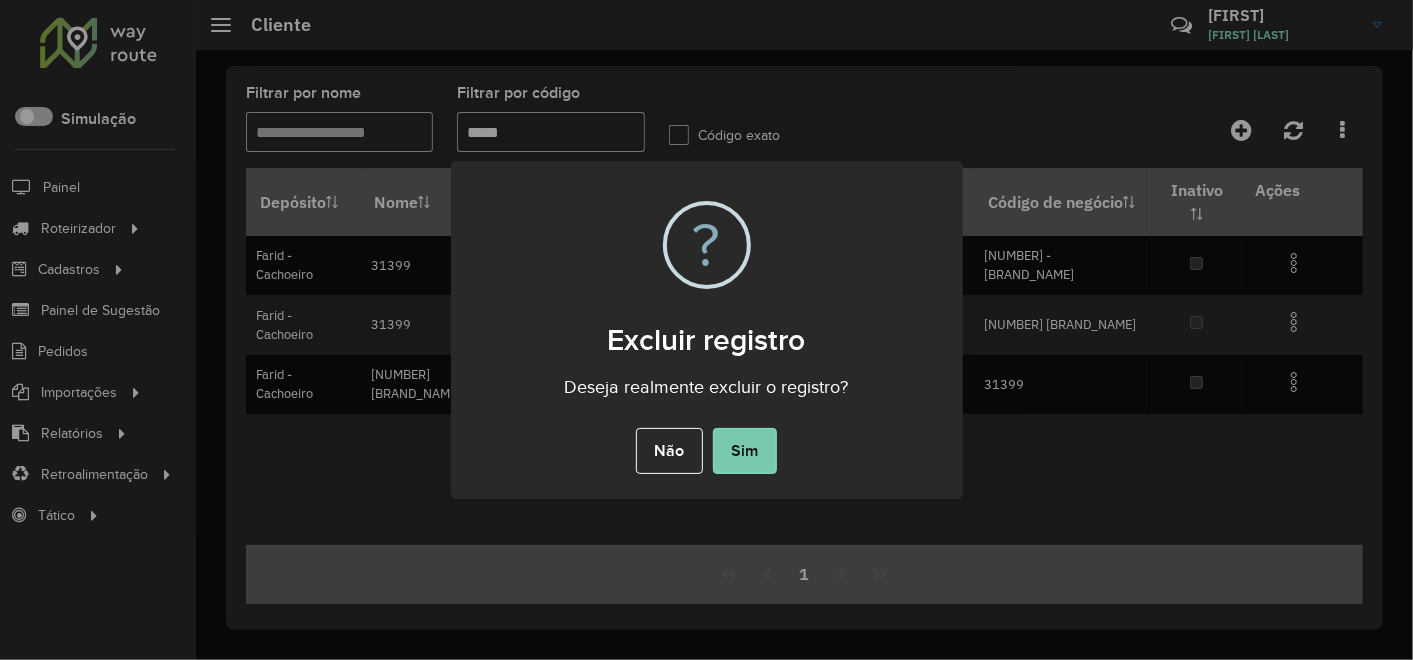 click on "Sim" at bounding box center (745, 451) 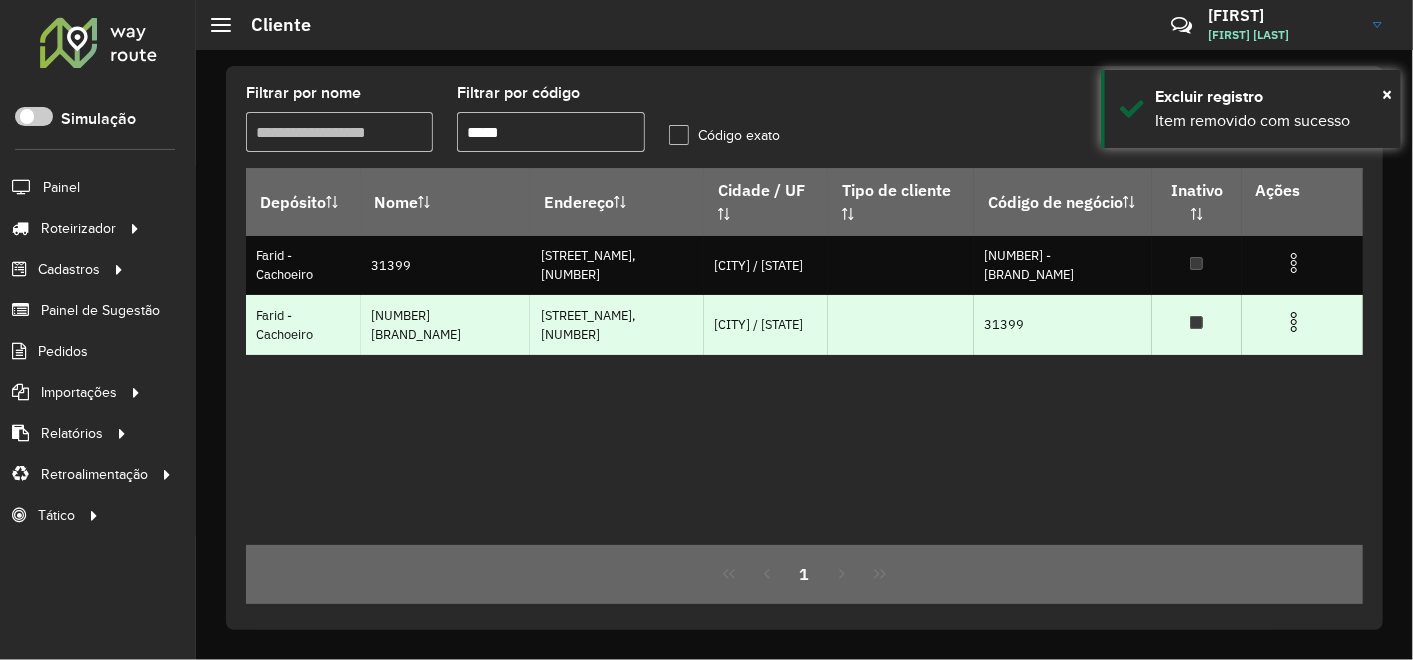 click at bounding box center [1294, 322] 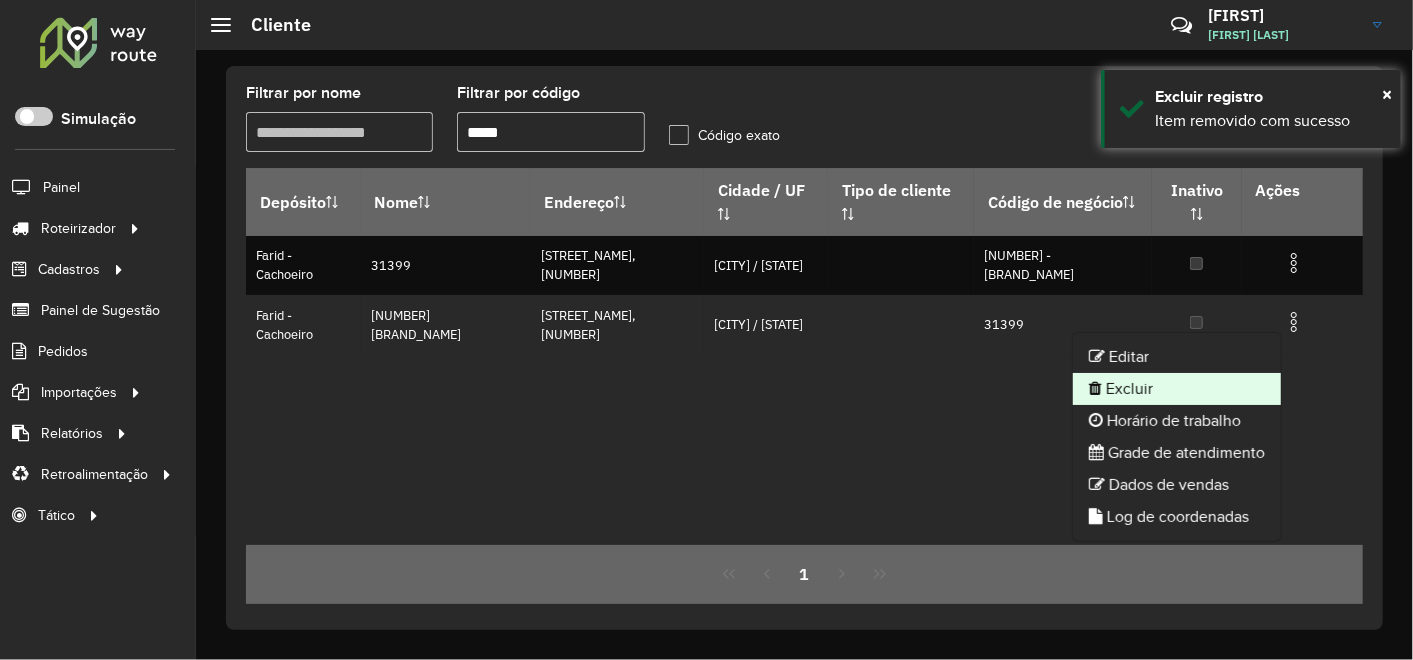 click on "Excluir" 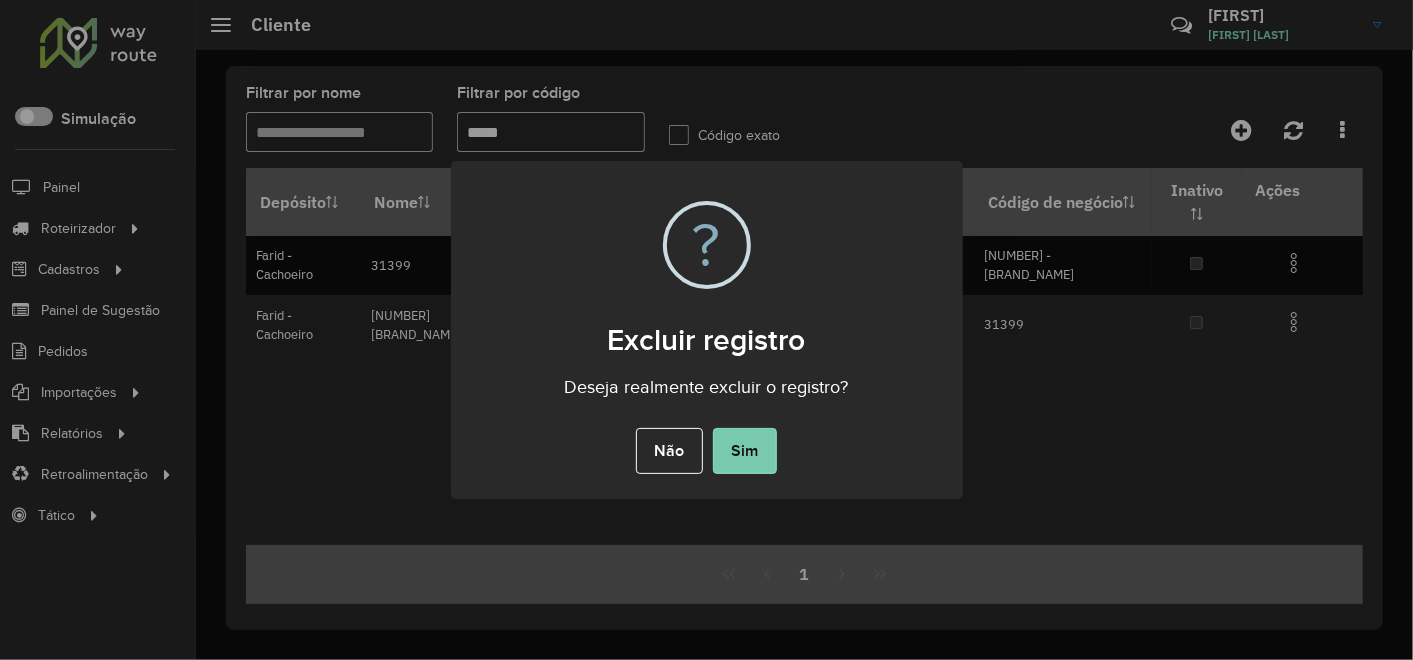click on "Sim" at bounding box center [745, 451] 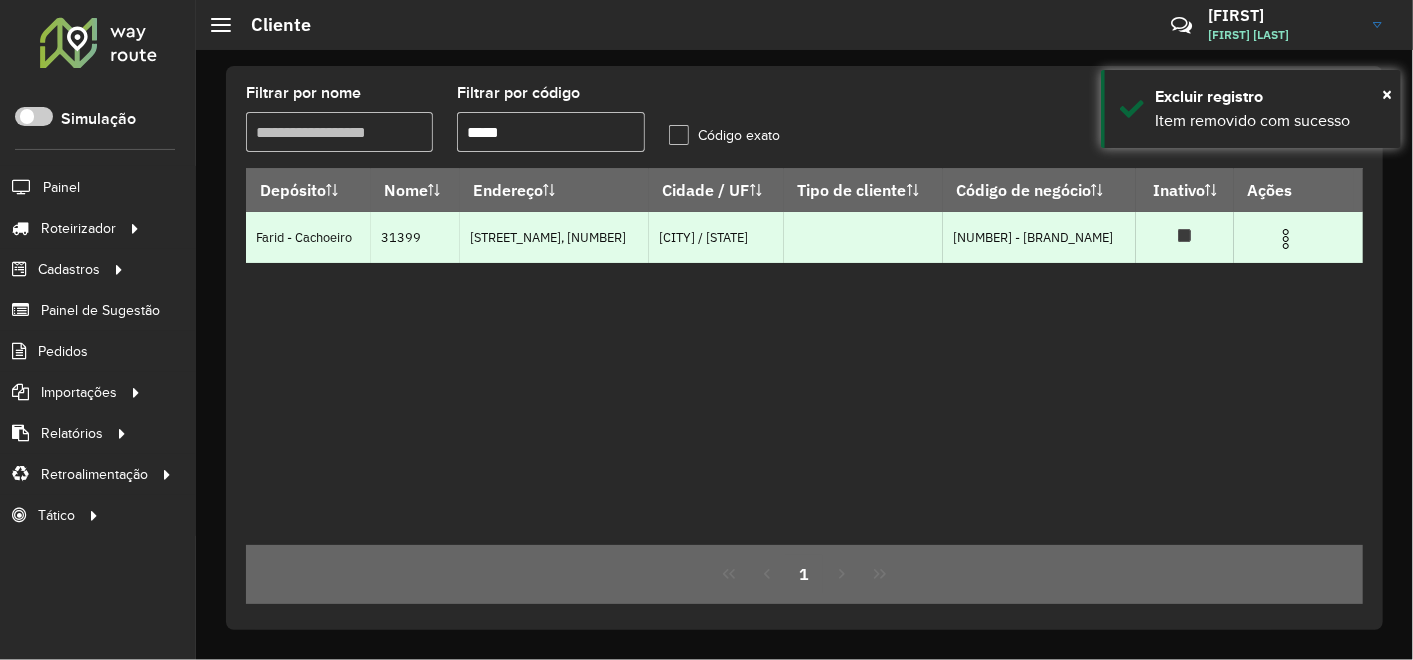 click on "[CITY] / [STATE]" at bounding box center [716, 237] 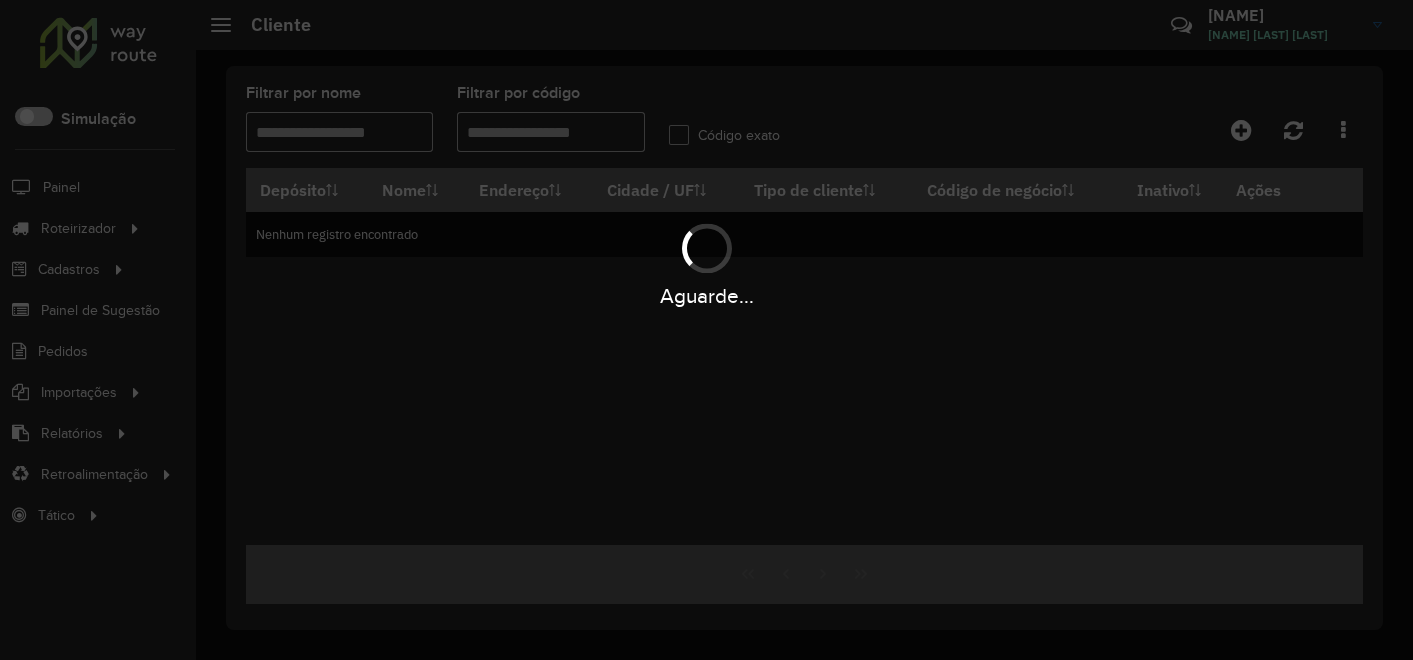 scroll, scrollTop: 0, scrollLeft: 0, axis: both 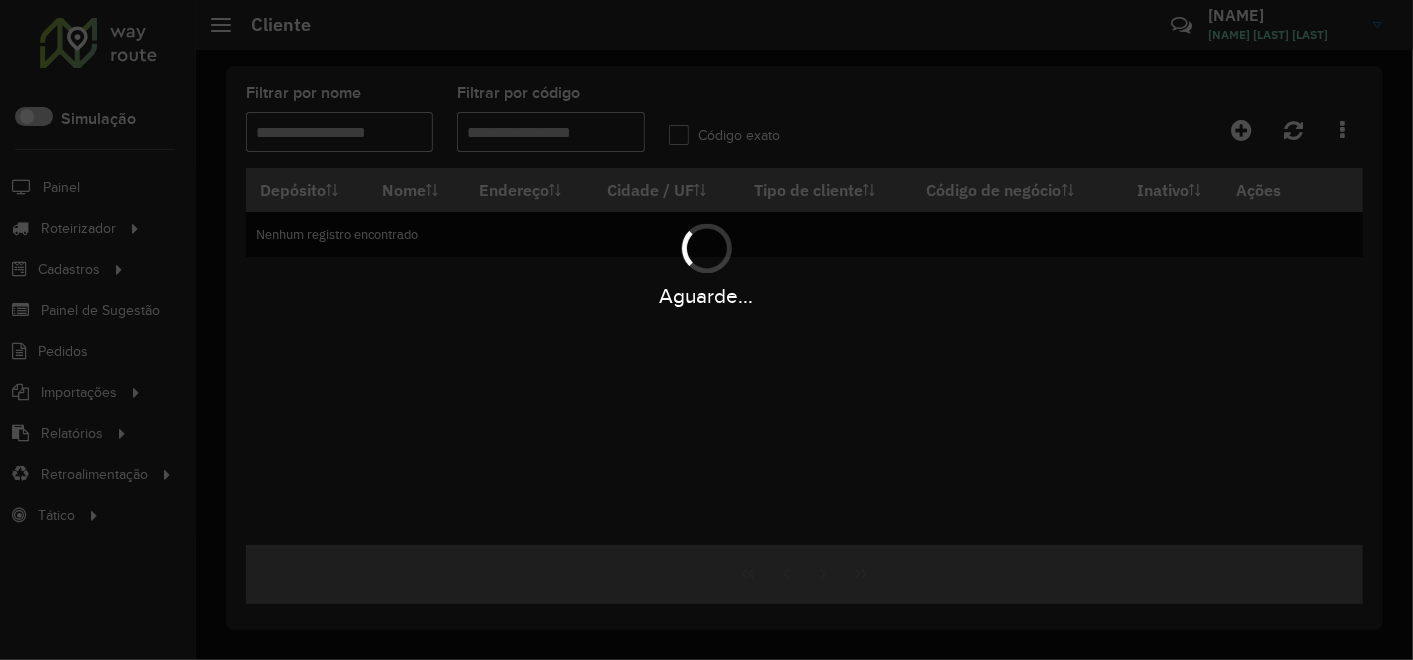 type on "*****" 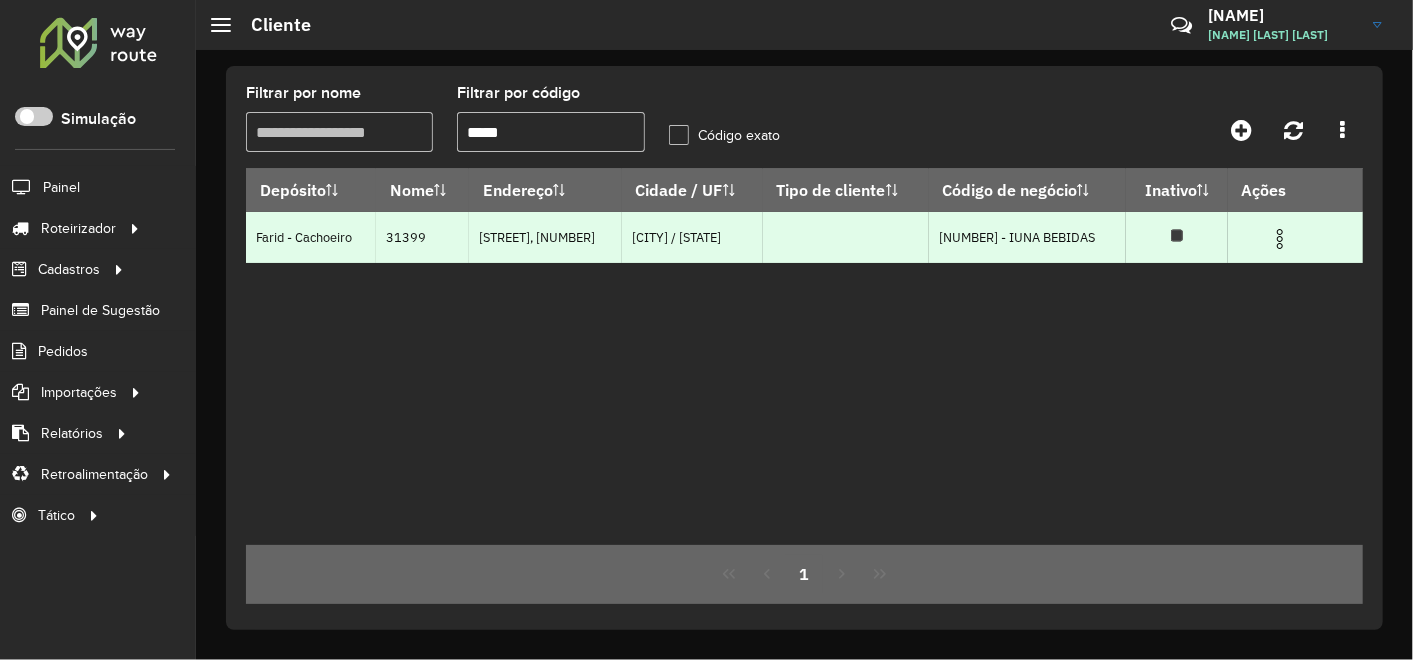 click on "[NUMBER] - [BRAND_NAME]" at bounding box center (1027, 237) 